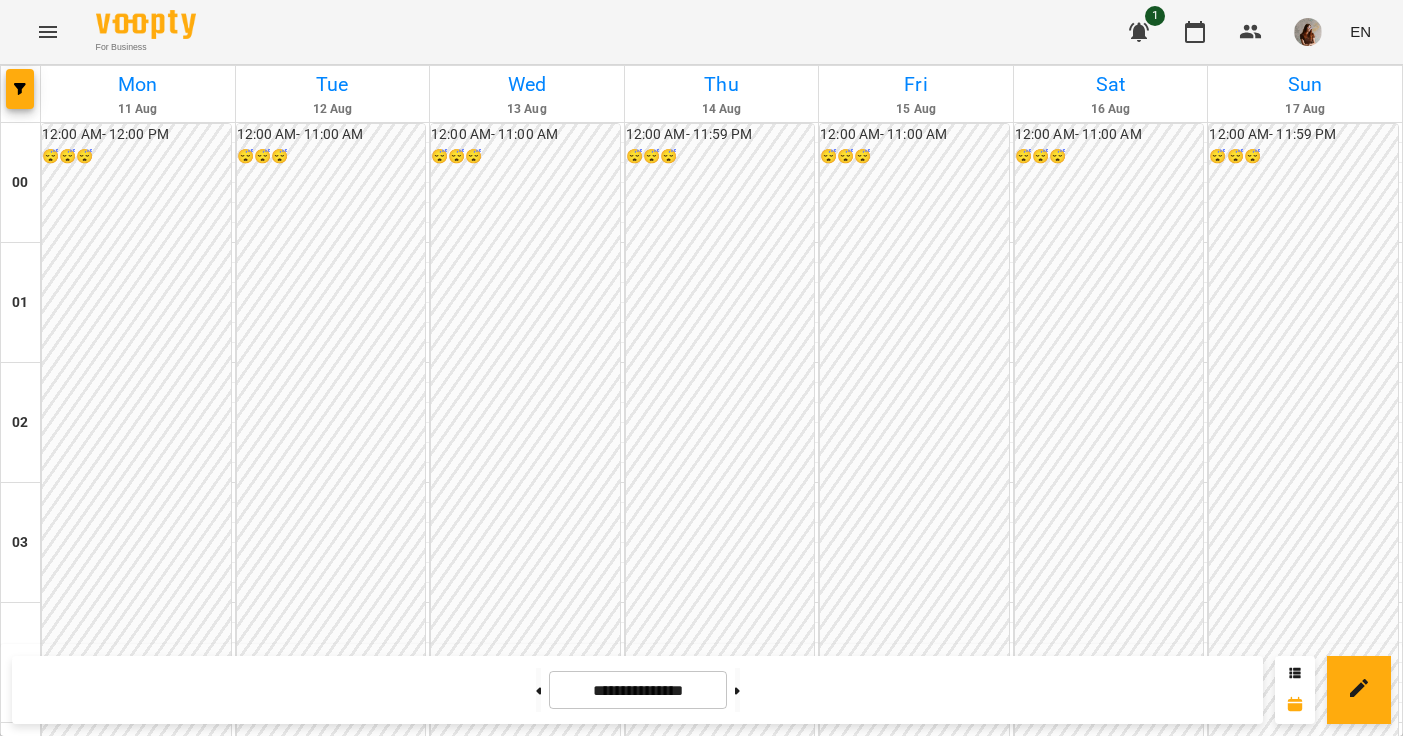 scroll, scrollTop: 0, scrollLeft: 0, axis: both 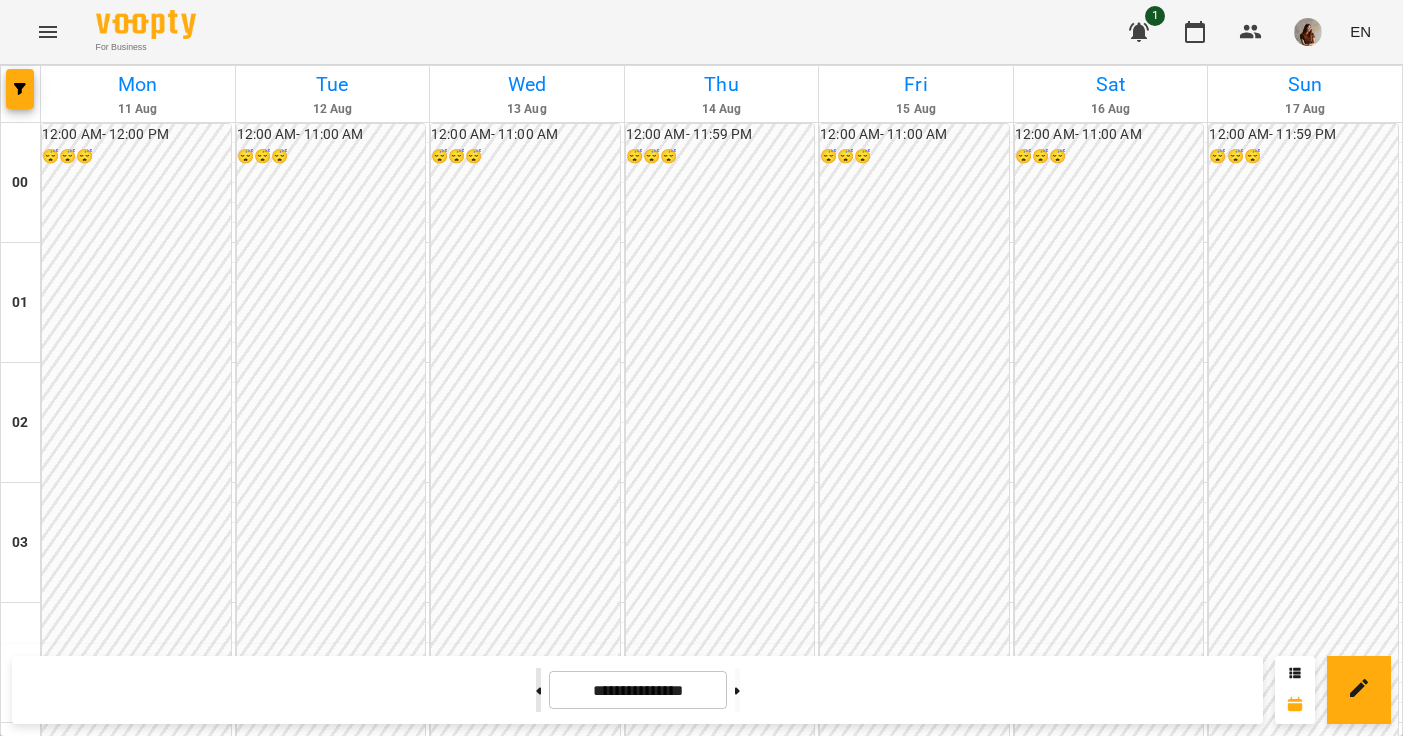 click at bounding box center [538, 690] 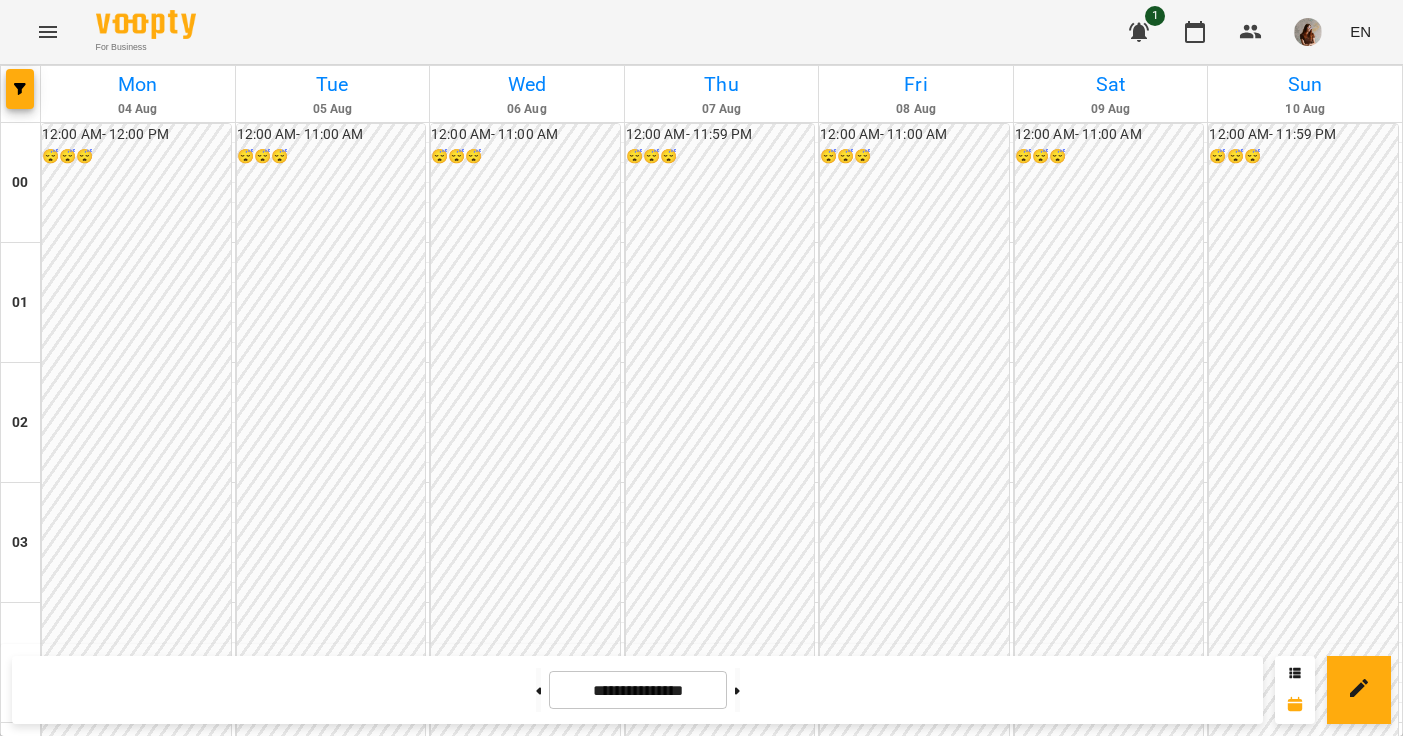 scroll, scrollTop: 1409, scrollLeft: 0, axis: vertical 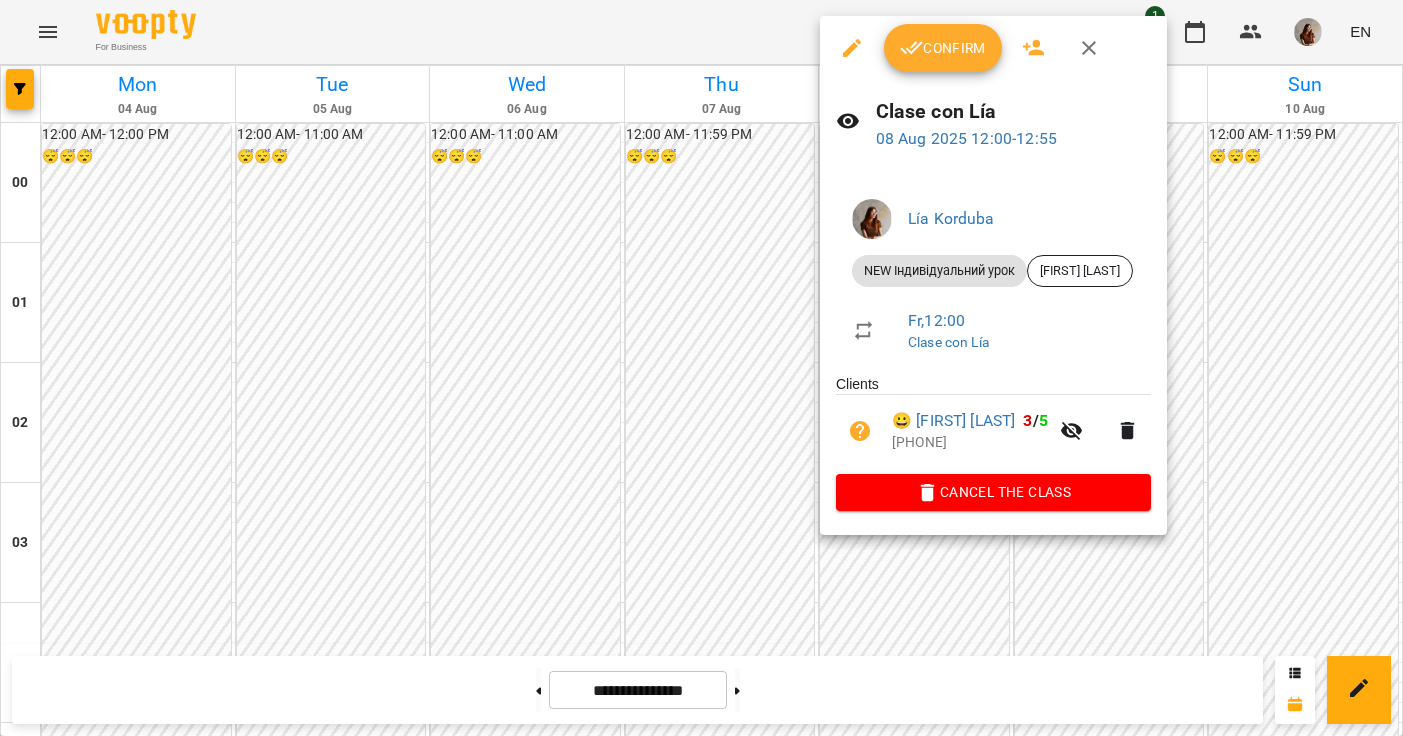 click on "Confirm" at bounding box center (943, 48) 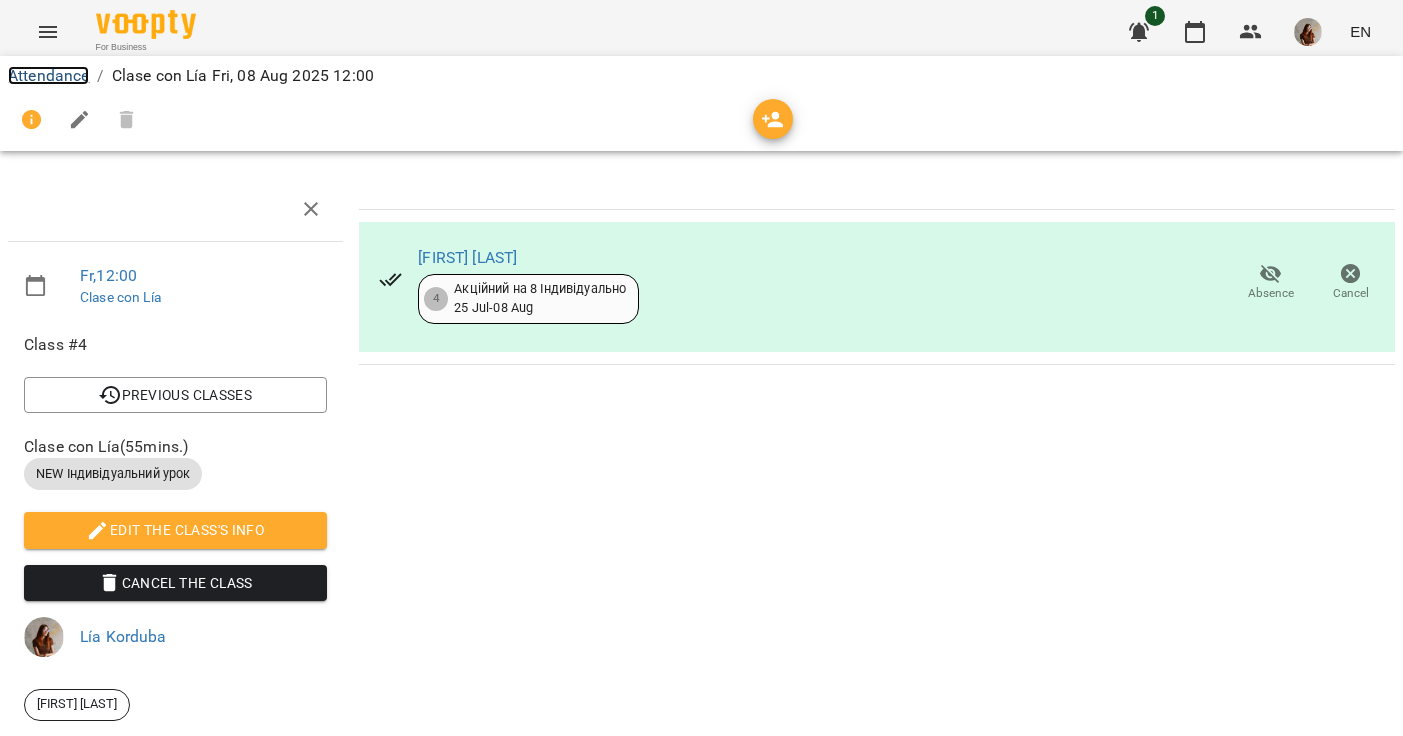 click on "Attendance" at bounding box center (48, 75) 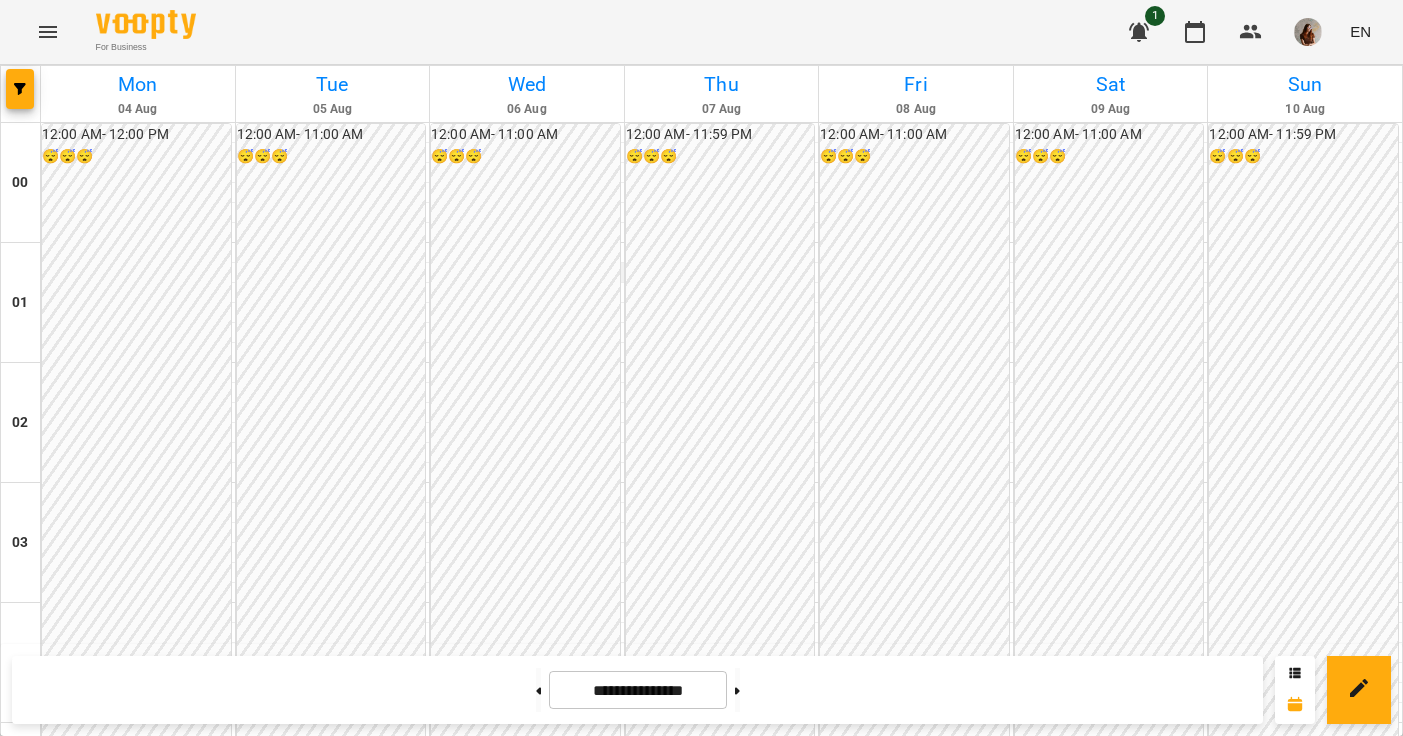 scroll, scrollTop: 1273, scrollLeft: 0, axis: vertical 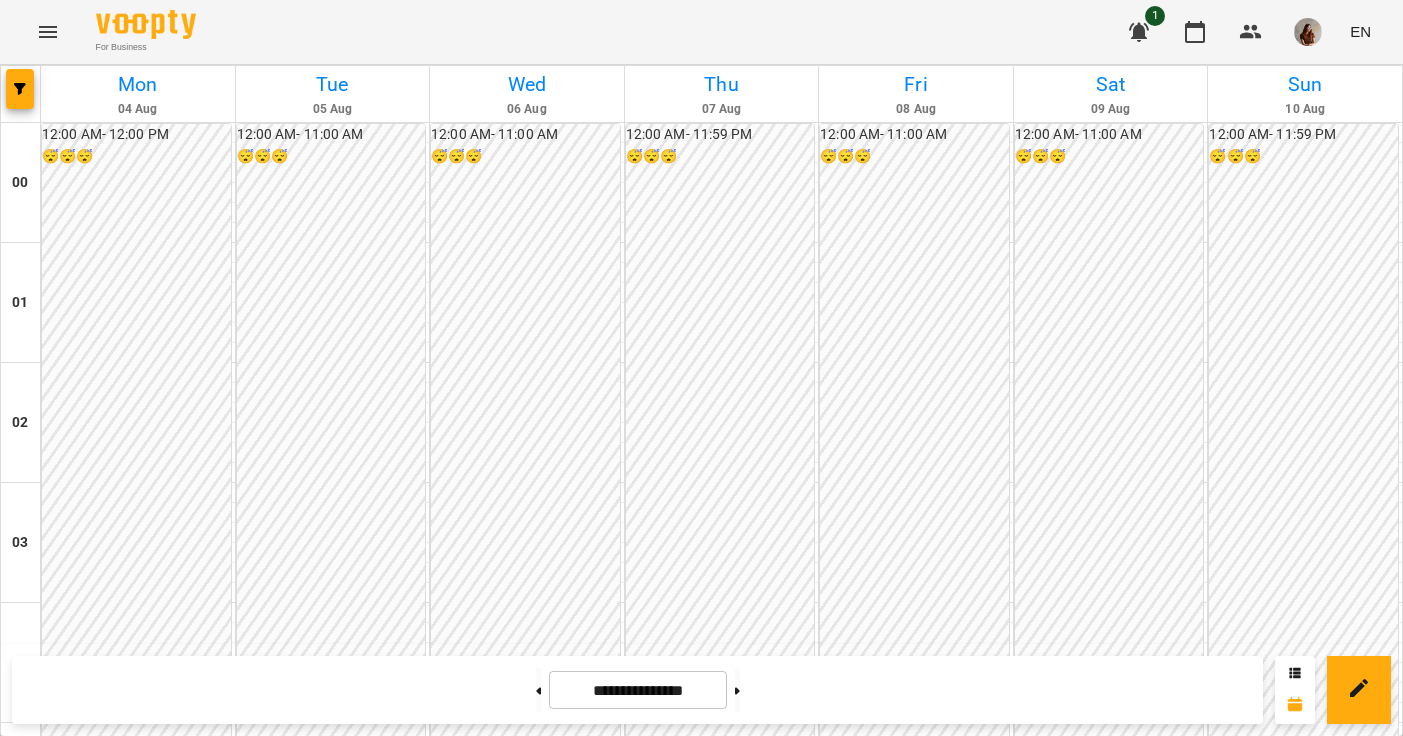 click on "1:00 PM" at bounding box center (916, 1711) 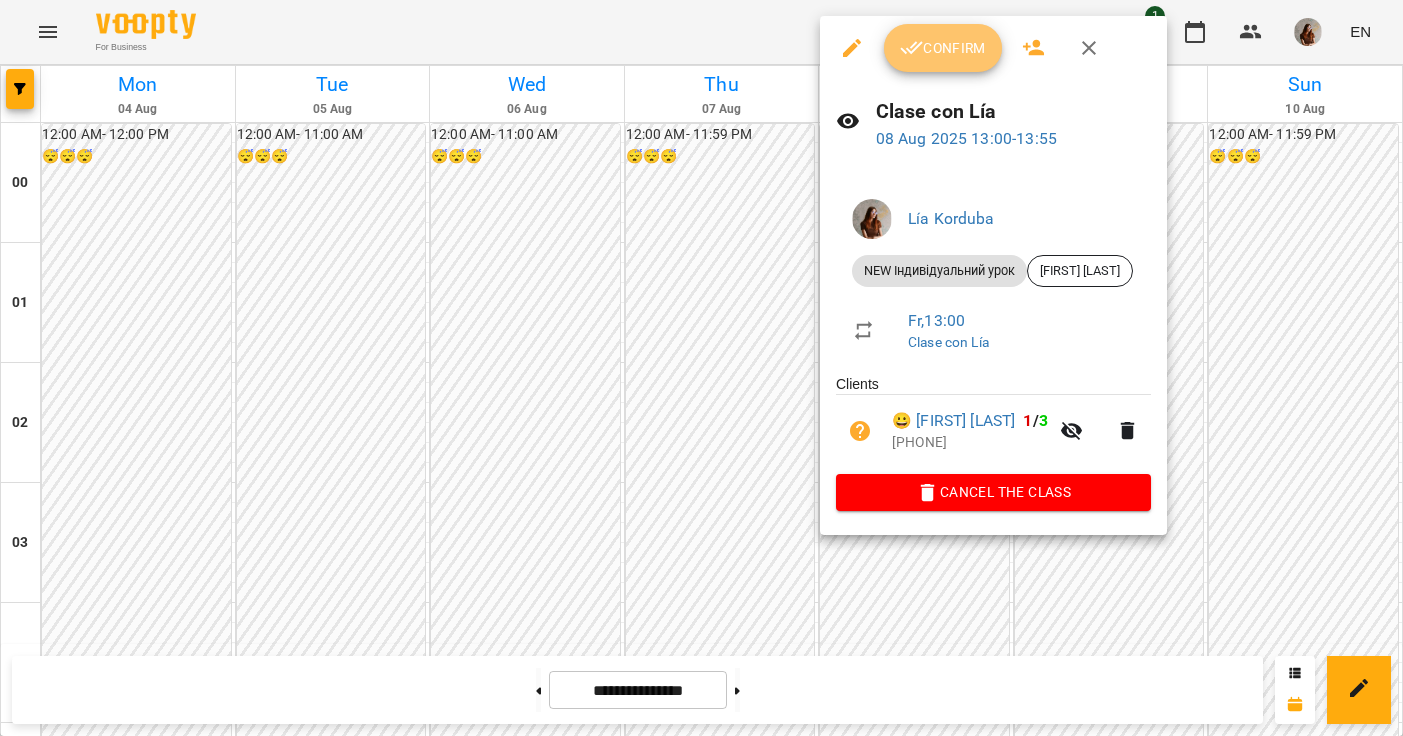 click on "Confirm" at bounding box center (943, 48) 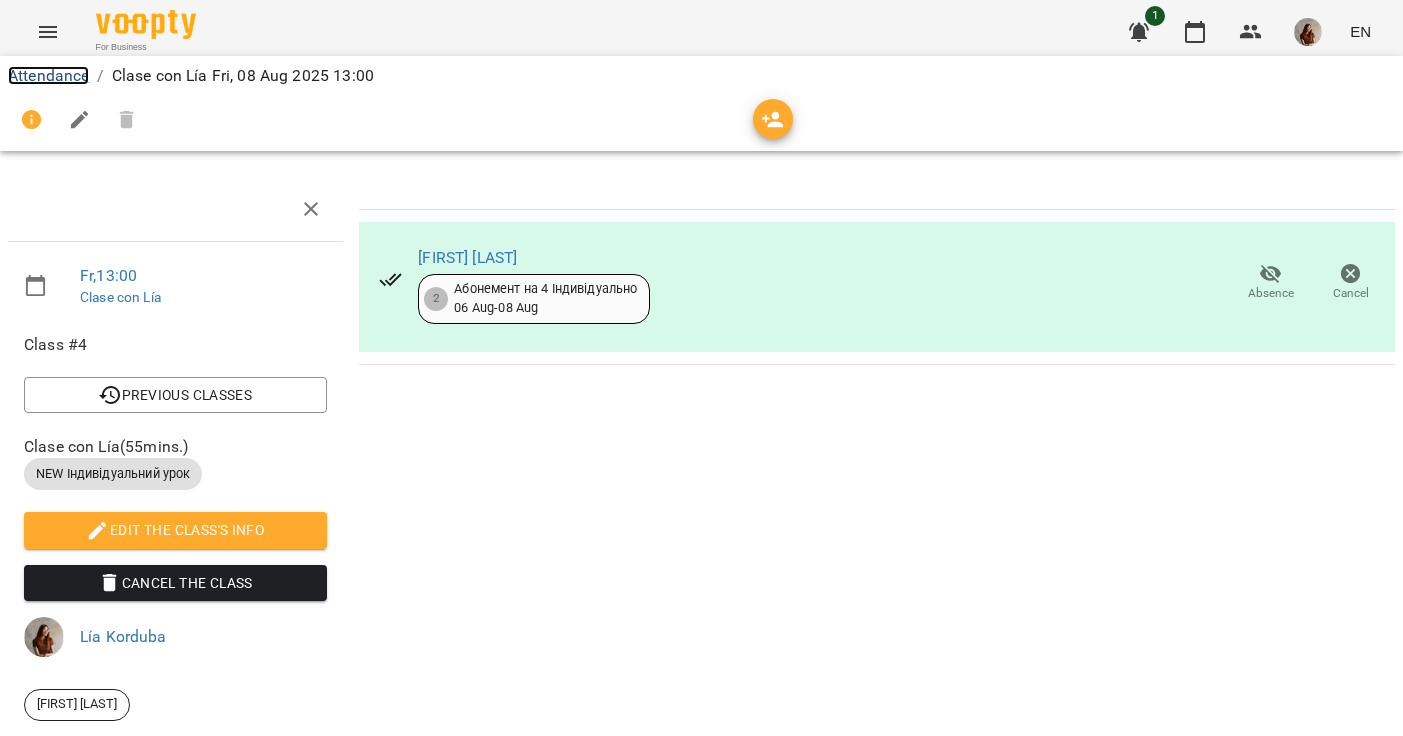 click on "Attendance" at bounding box center [48, 75] 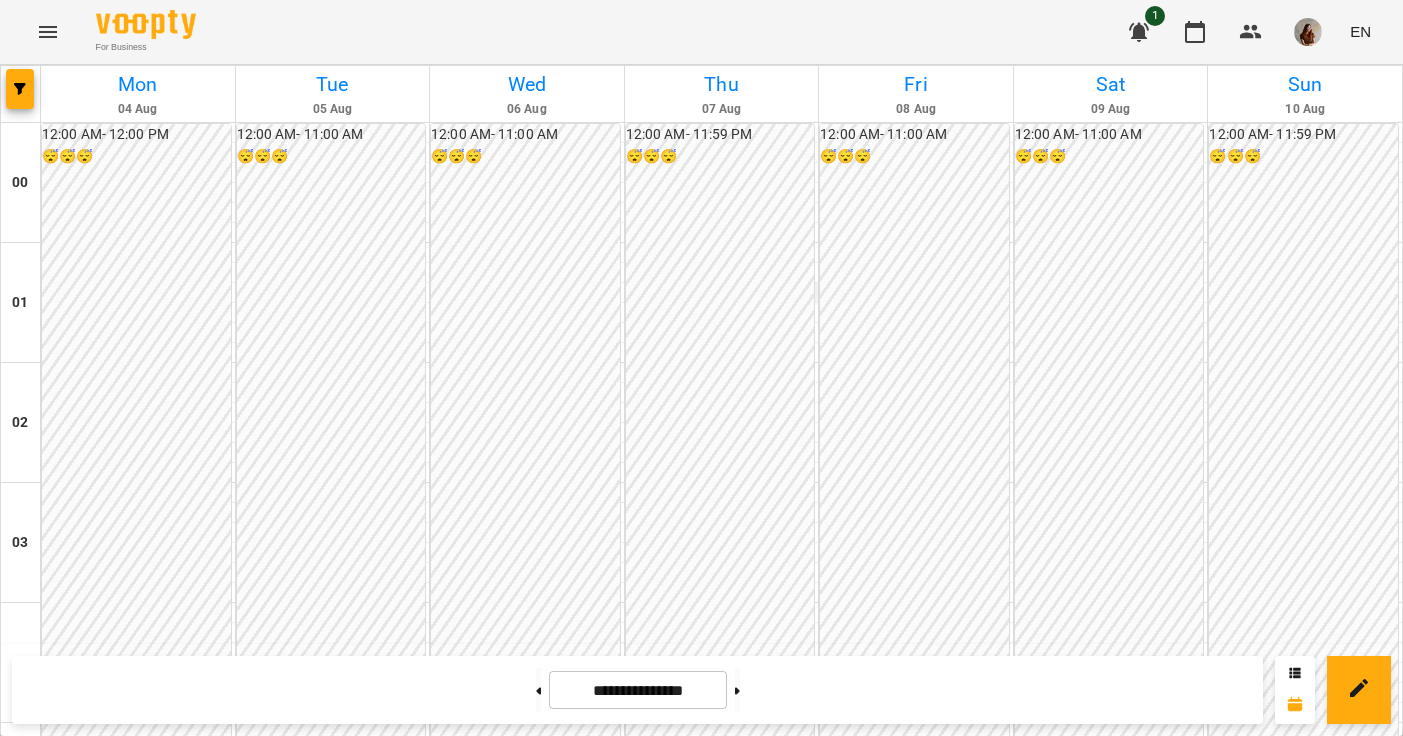 scroll, scrollTop: 1597, scrollLeft: 0, axis: vertical 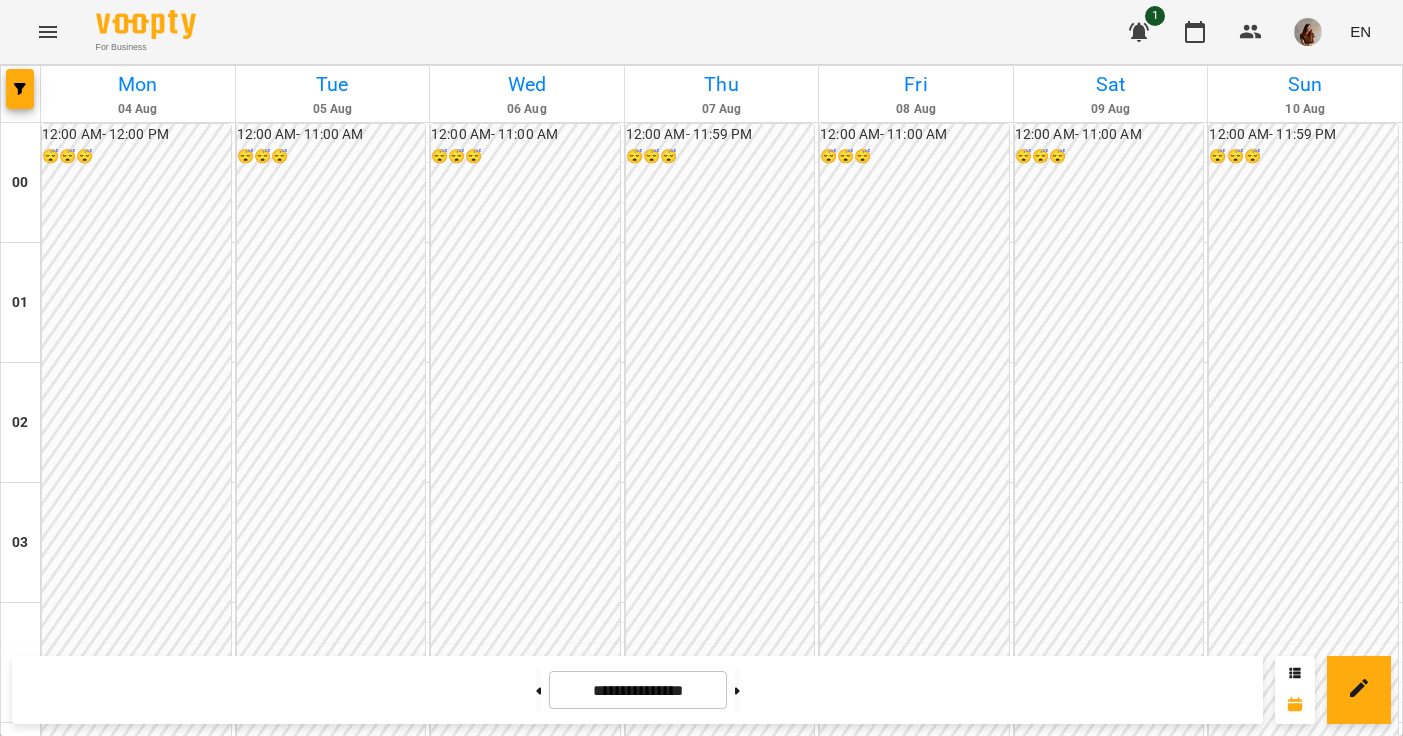 click on "3:00 PM" at bounding box center [916, 1951] 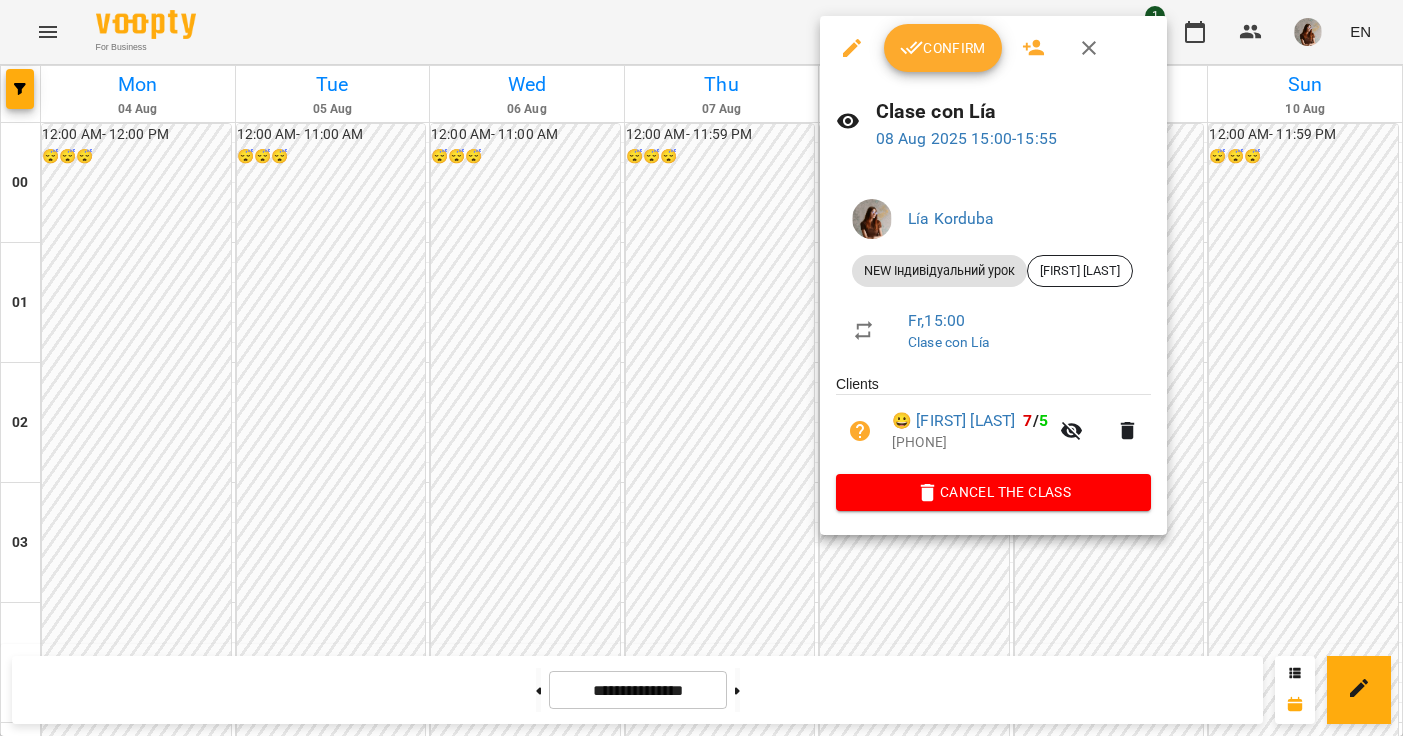 click on "Confirm" at bounding box center [943, 48] 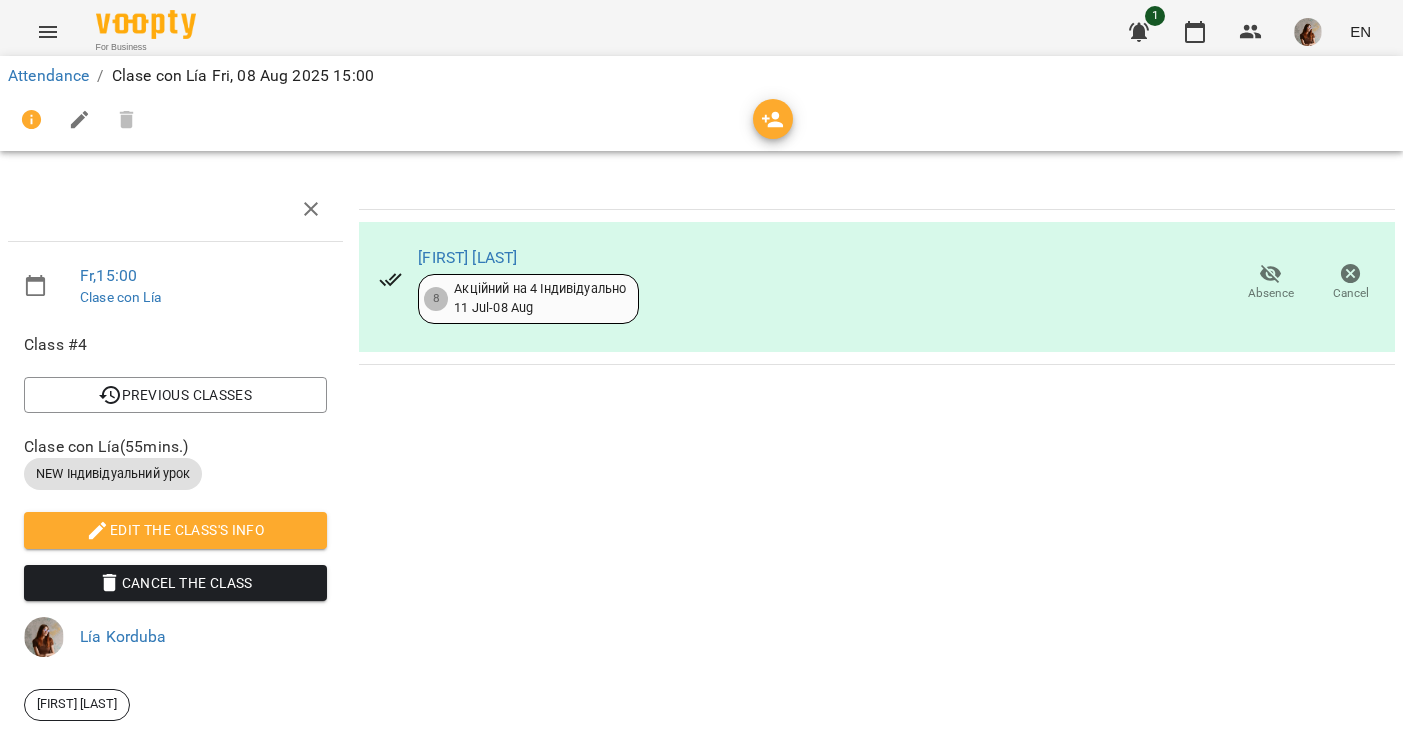 click on "Attendance / Clase con [FIRST]  Fri, 08 Aug 2025 15:00" at bounding box center (701, 76) 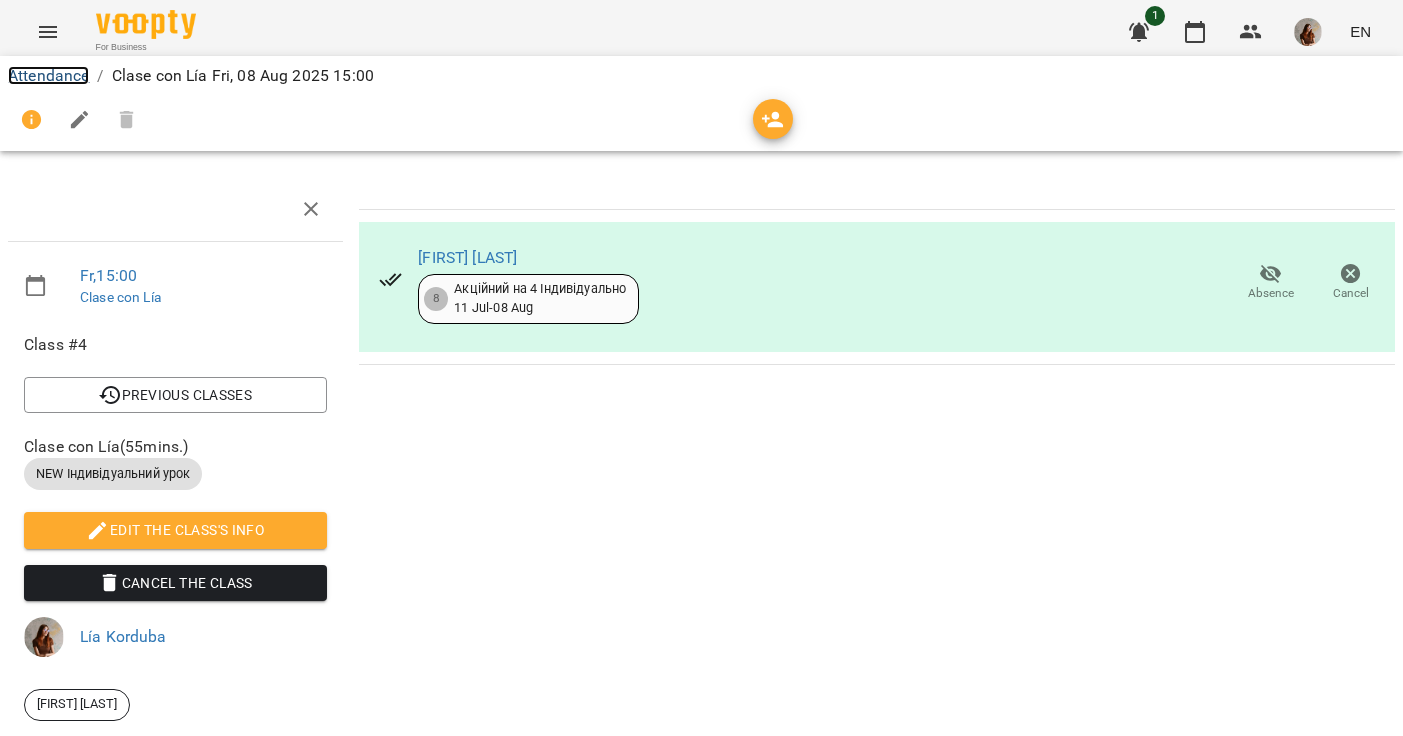 click on "Attendance" at bounding box center [48, 75] 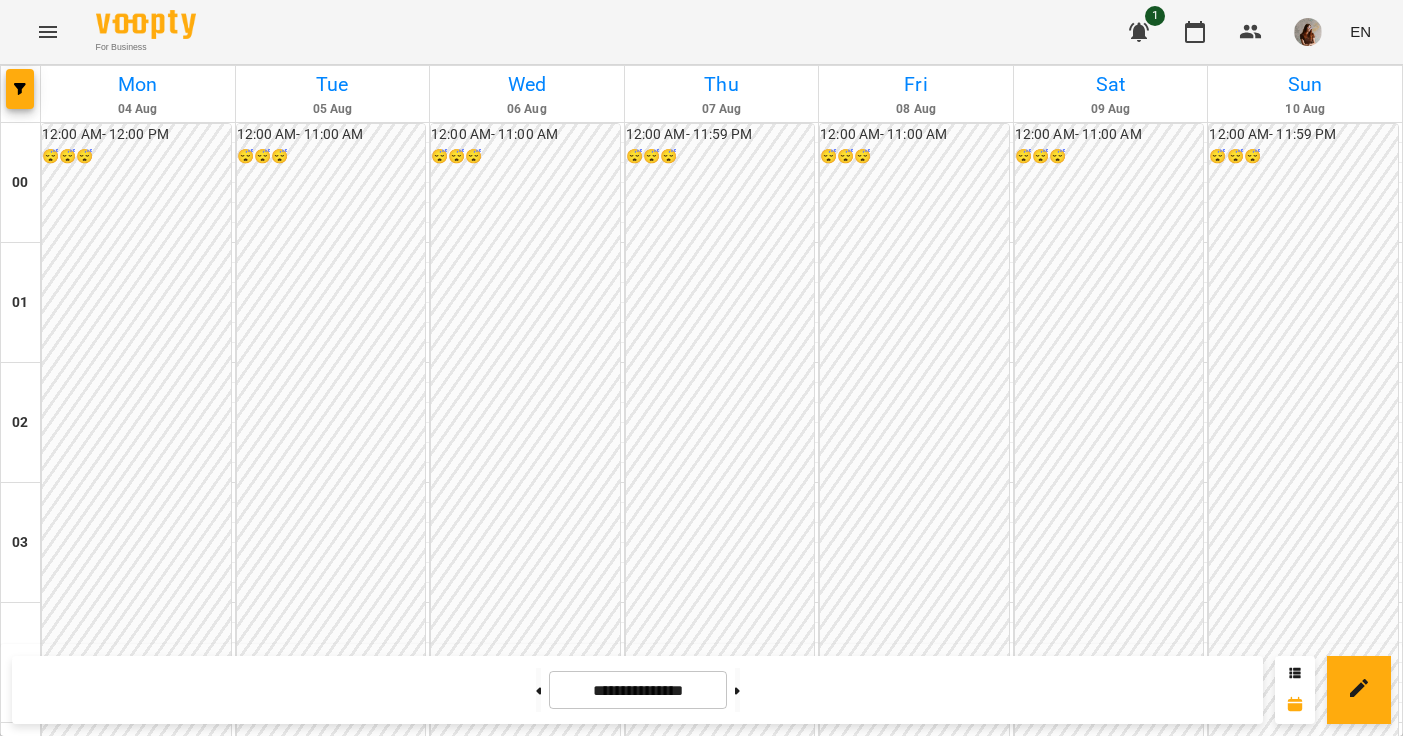 scroll, scrollTop: 1654, scrollLeft: 0, axis: vertical 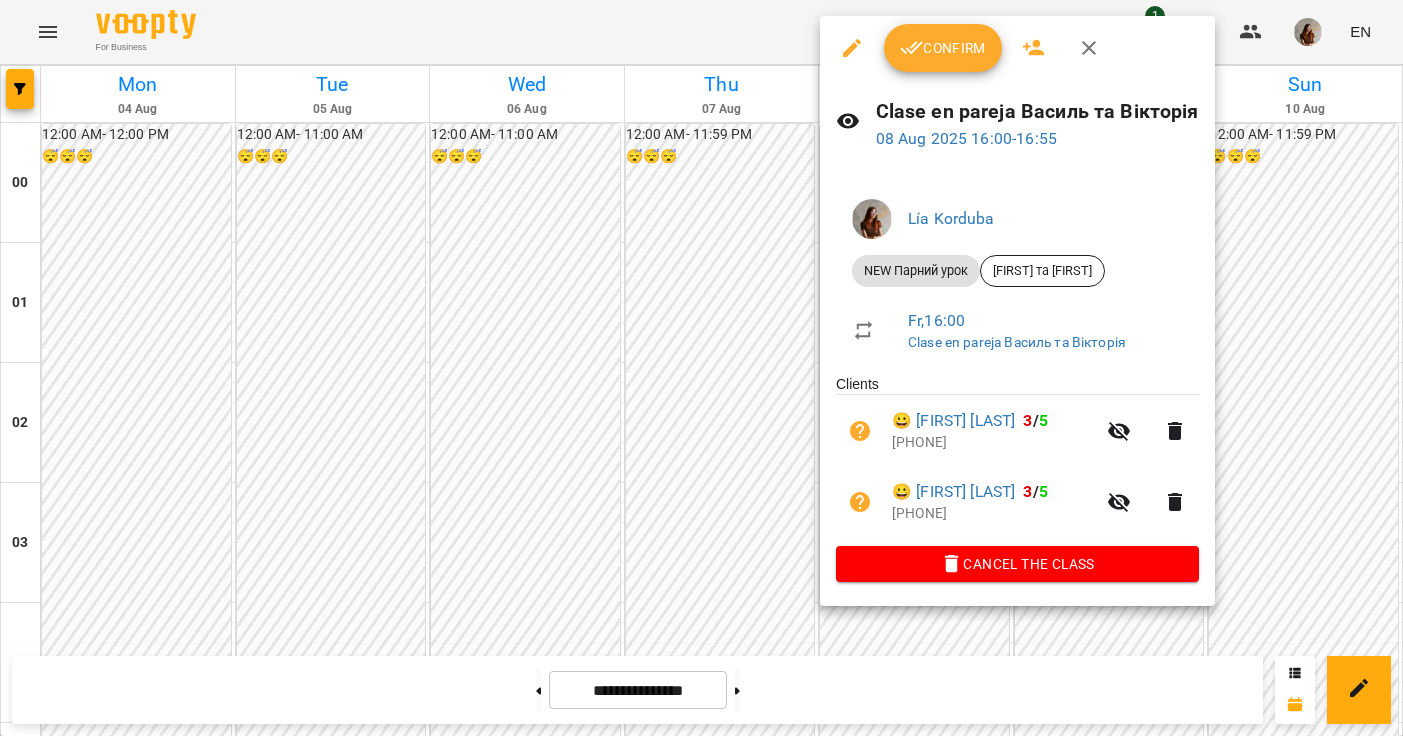 click on "Confirm" at bounding box center [943, 48] 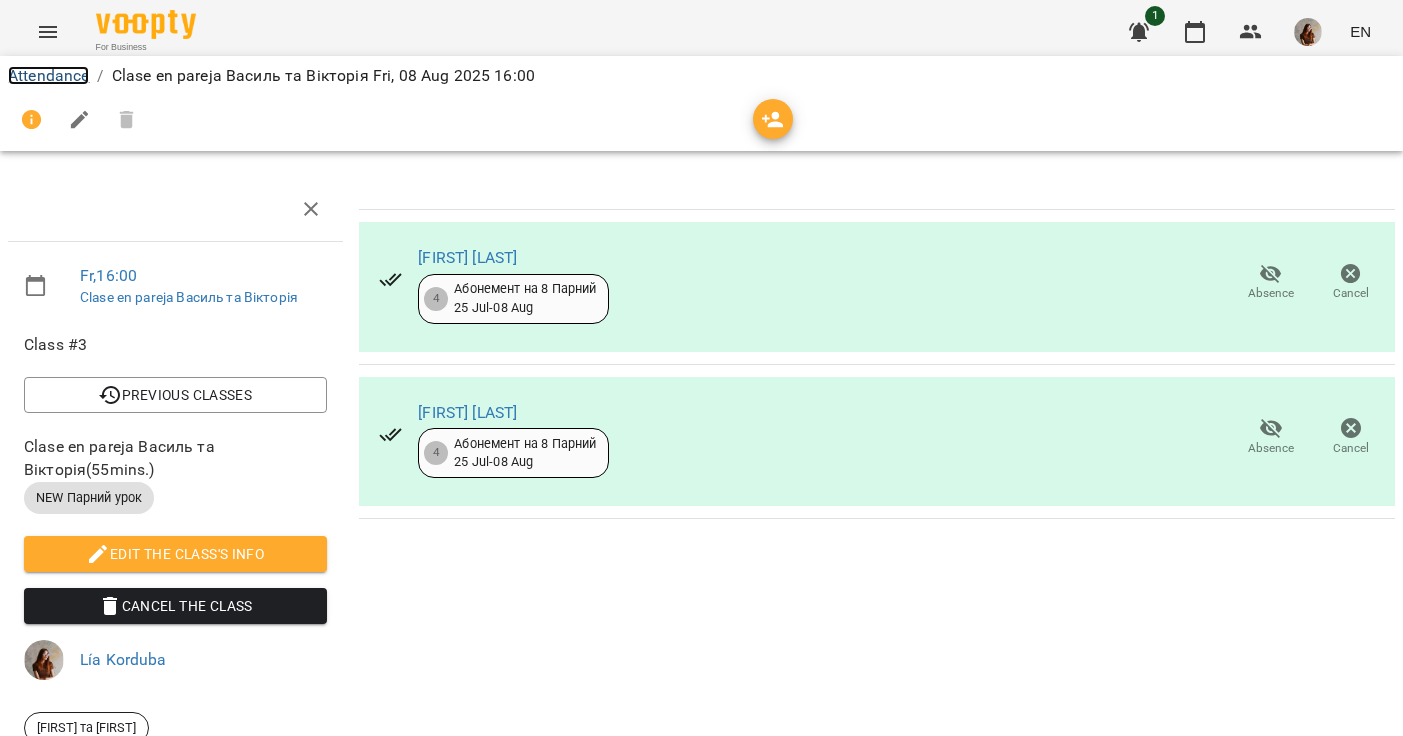 click on "Attendance" at bounding box center (48, 75) 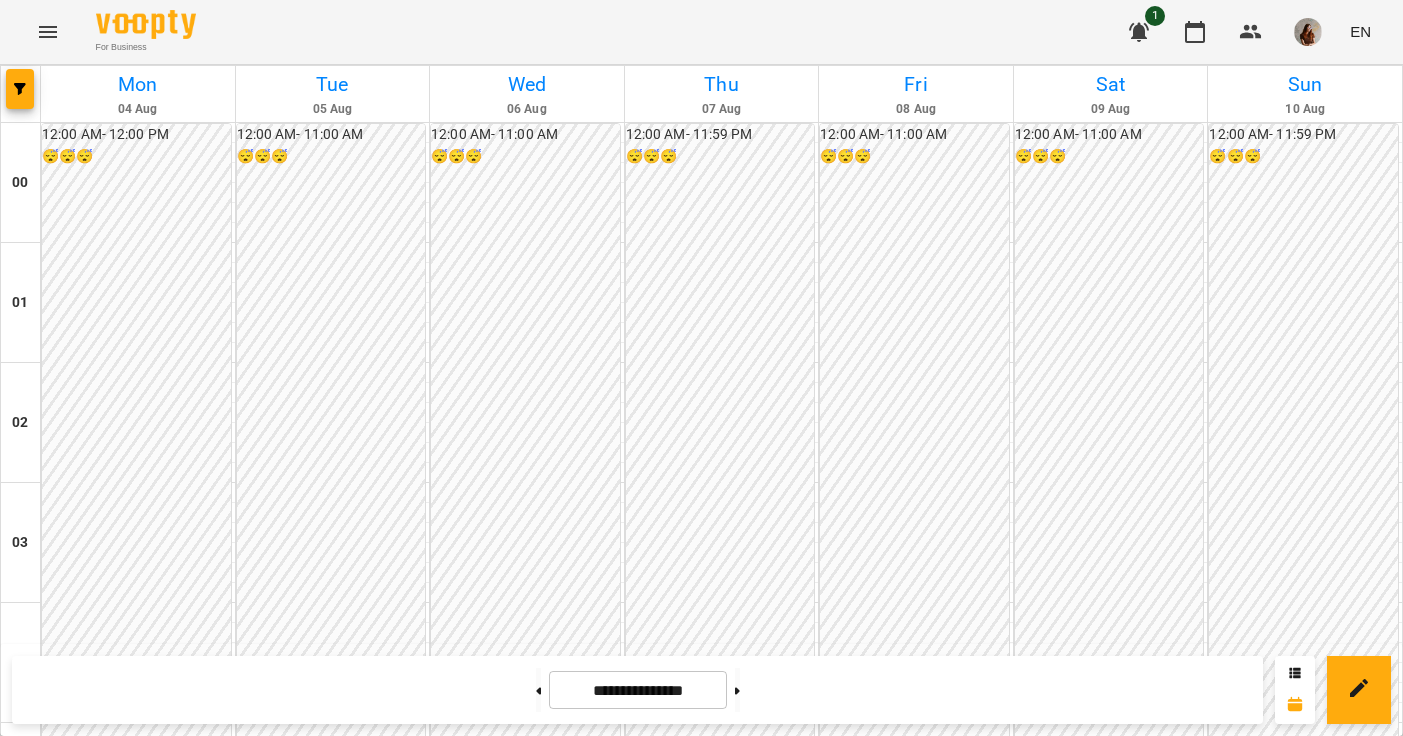 scroll, scrollTop: 1226, scrollLeft: 0, axis: vertical 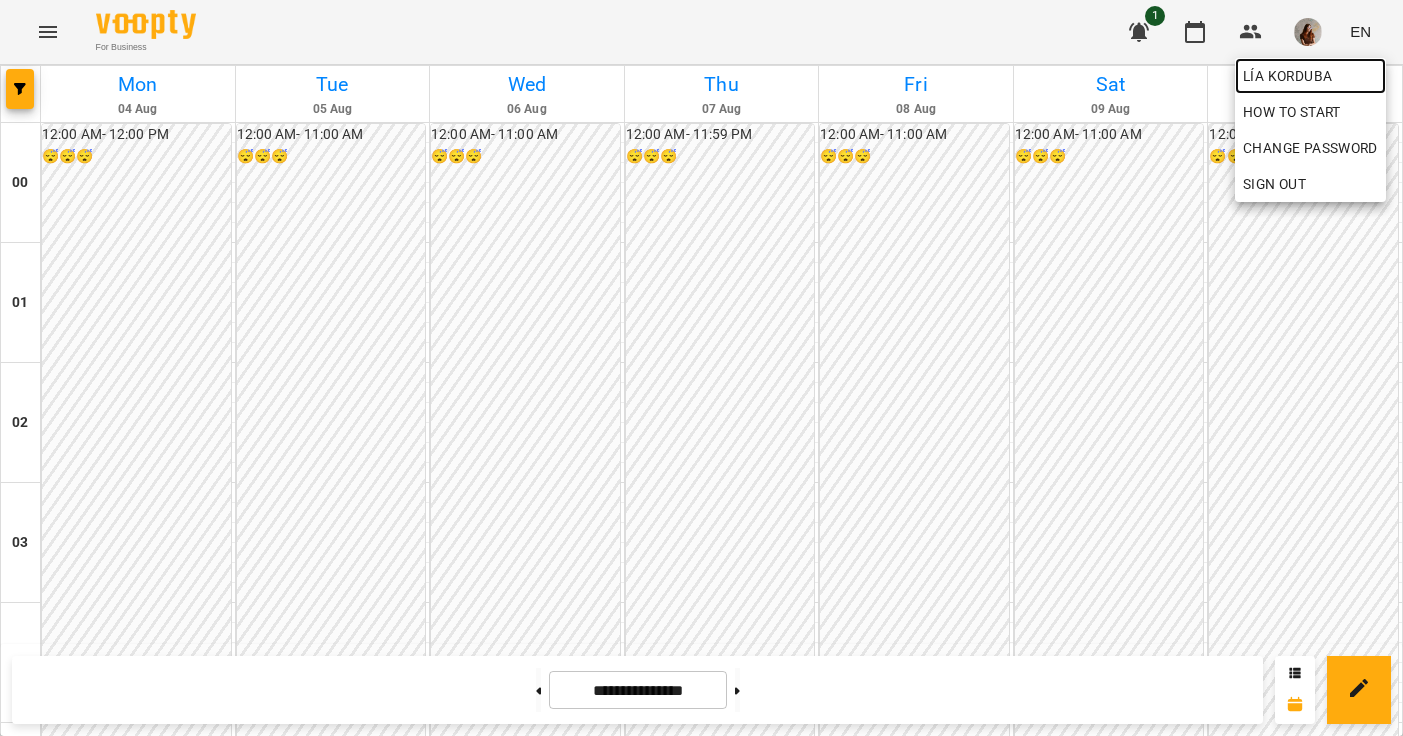 click on "Lía Korduba" at bounding box center [1310, 76] 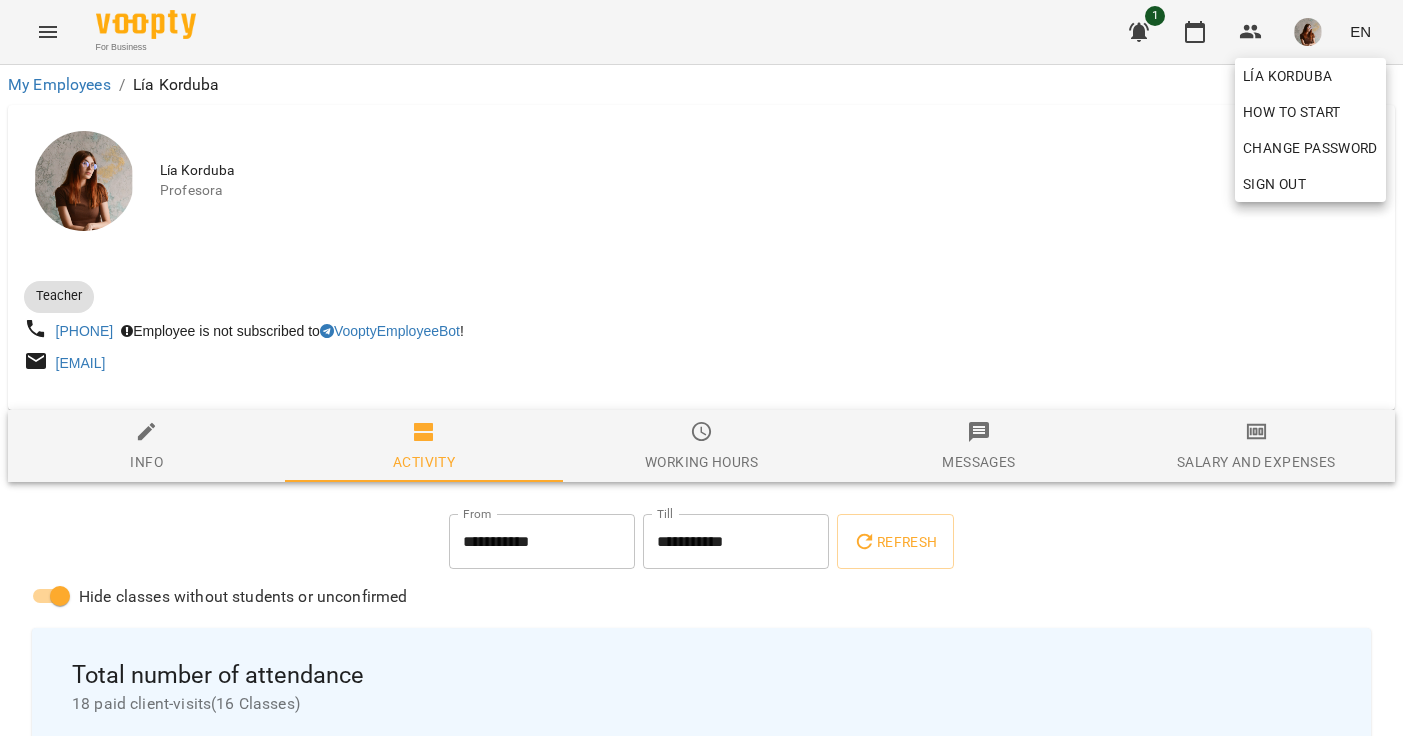 click at bounding box center (701, 368) 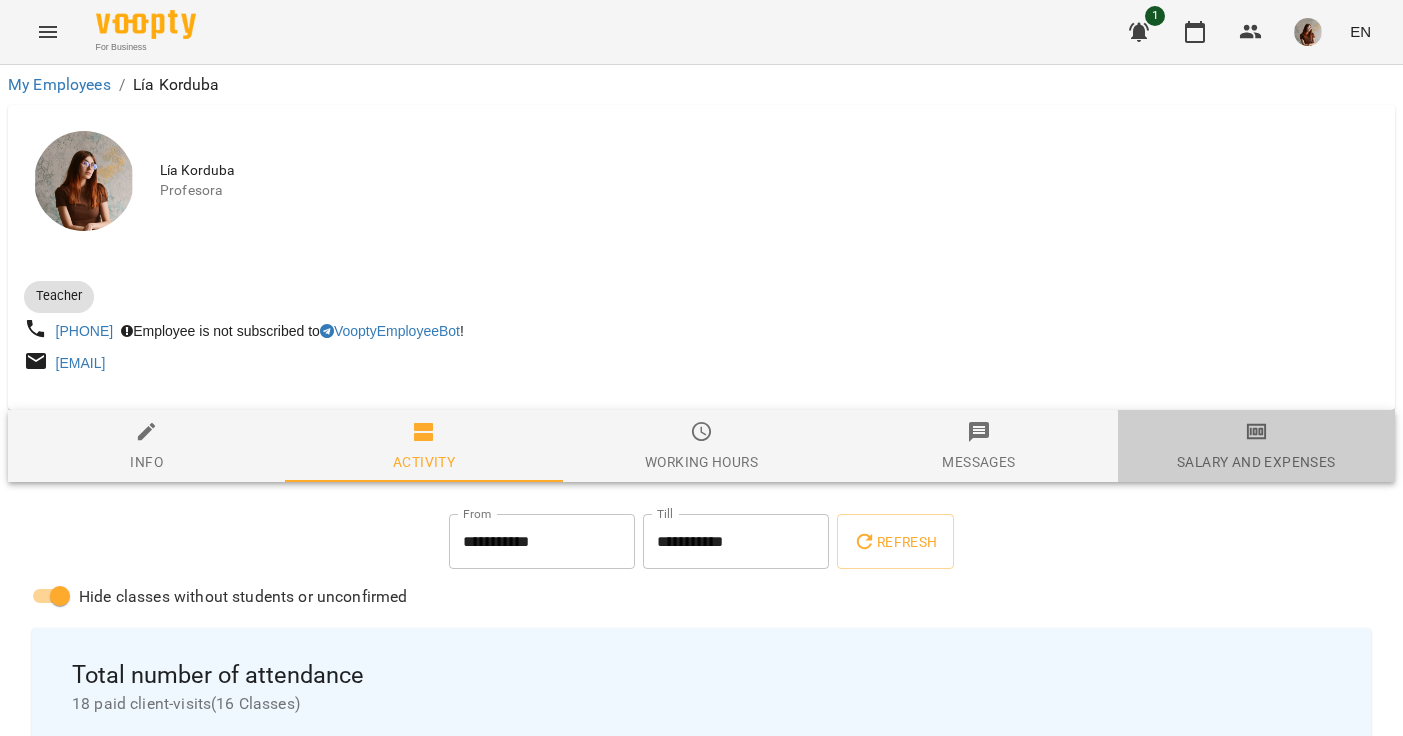 click on "Salary and Expenses" at bounding box center [1256, 447] 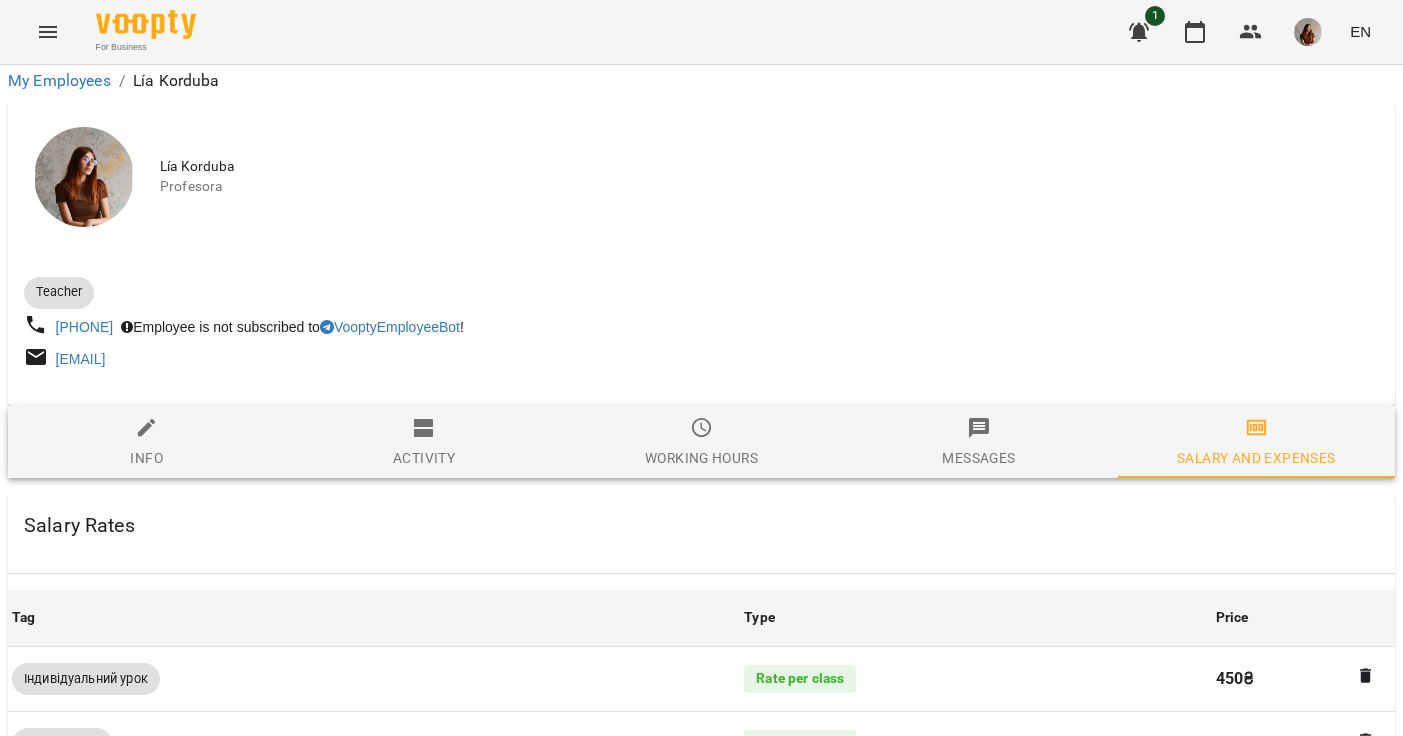 scroll, scrollTop: 883, scrollLeft: 0, axis: vertical 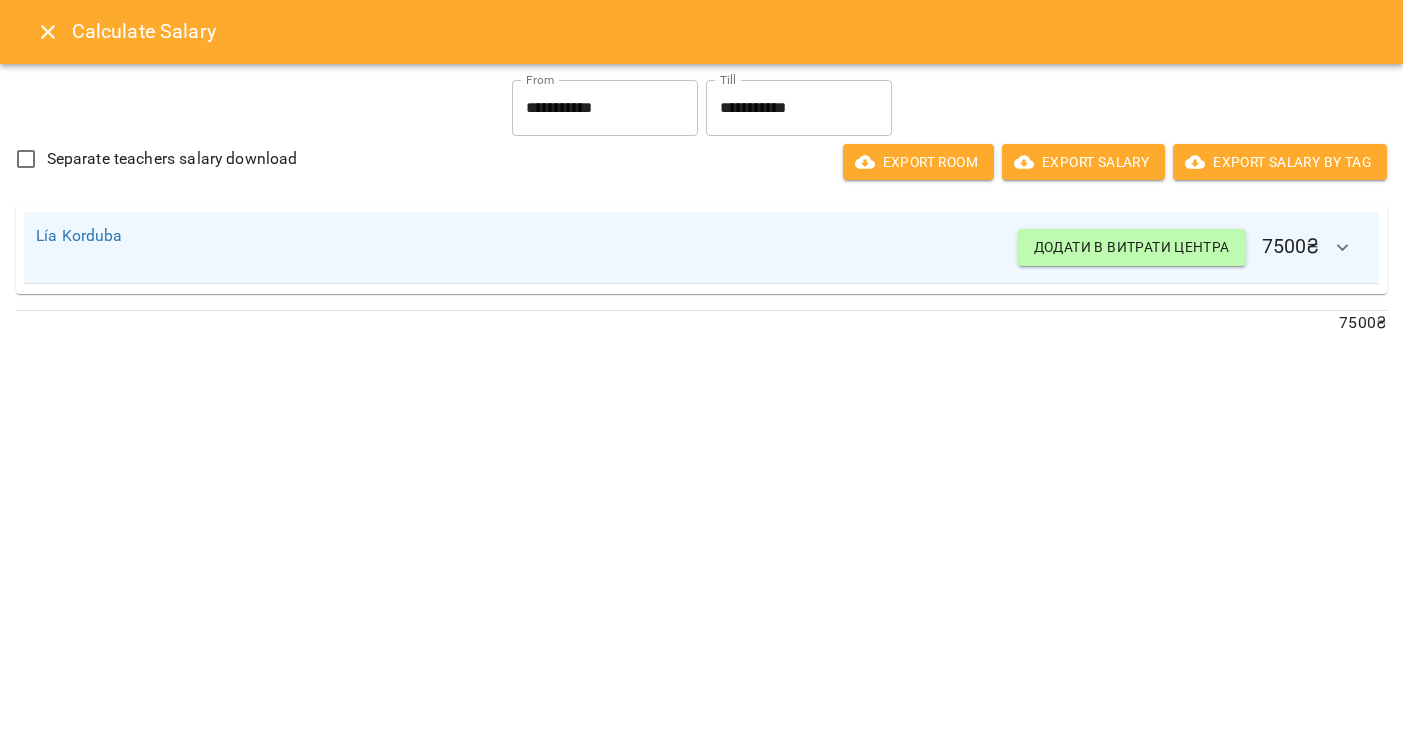 click 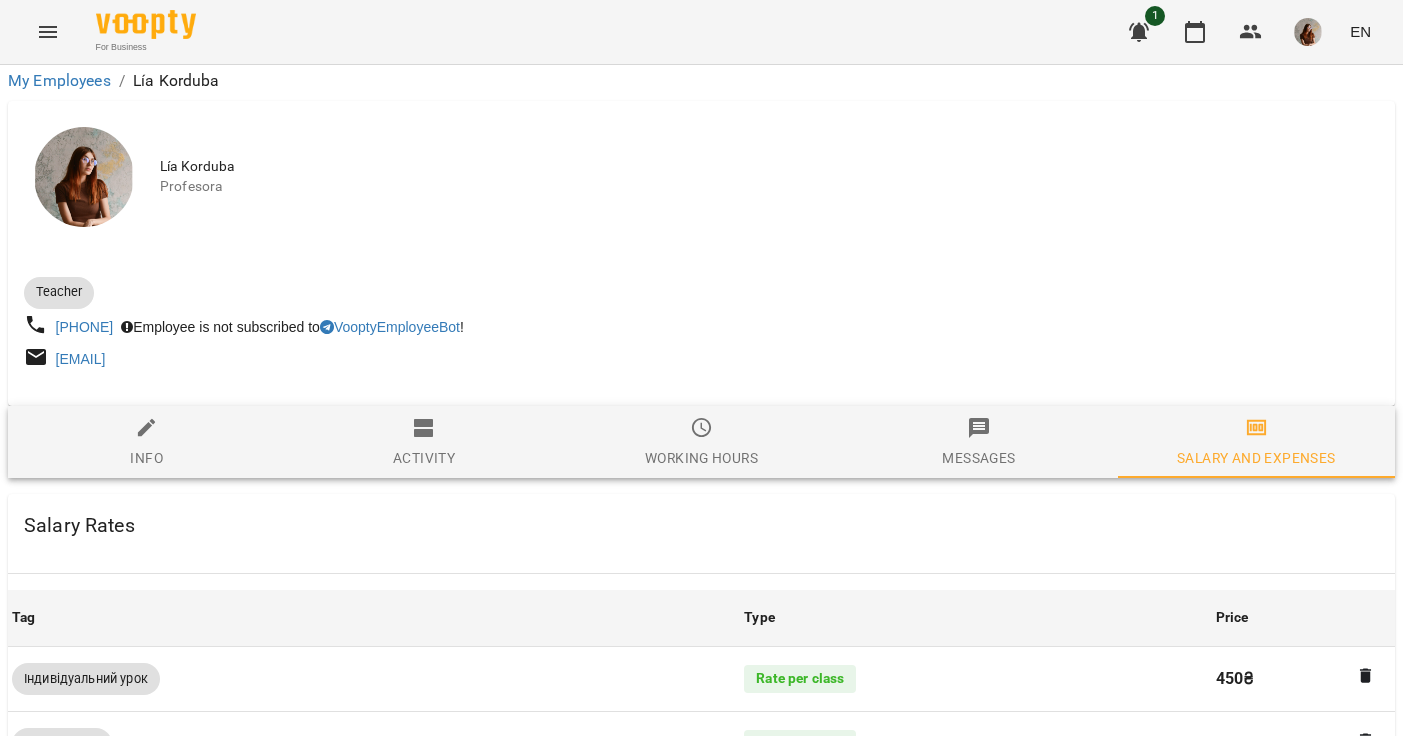 scroll, scrollTop: 0, scrollLeft: 0, axis: both 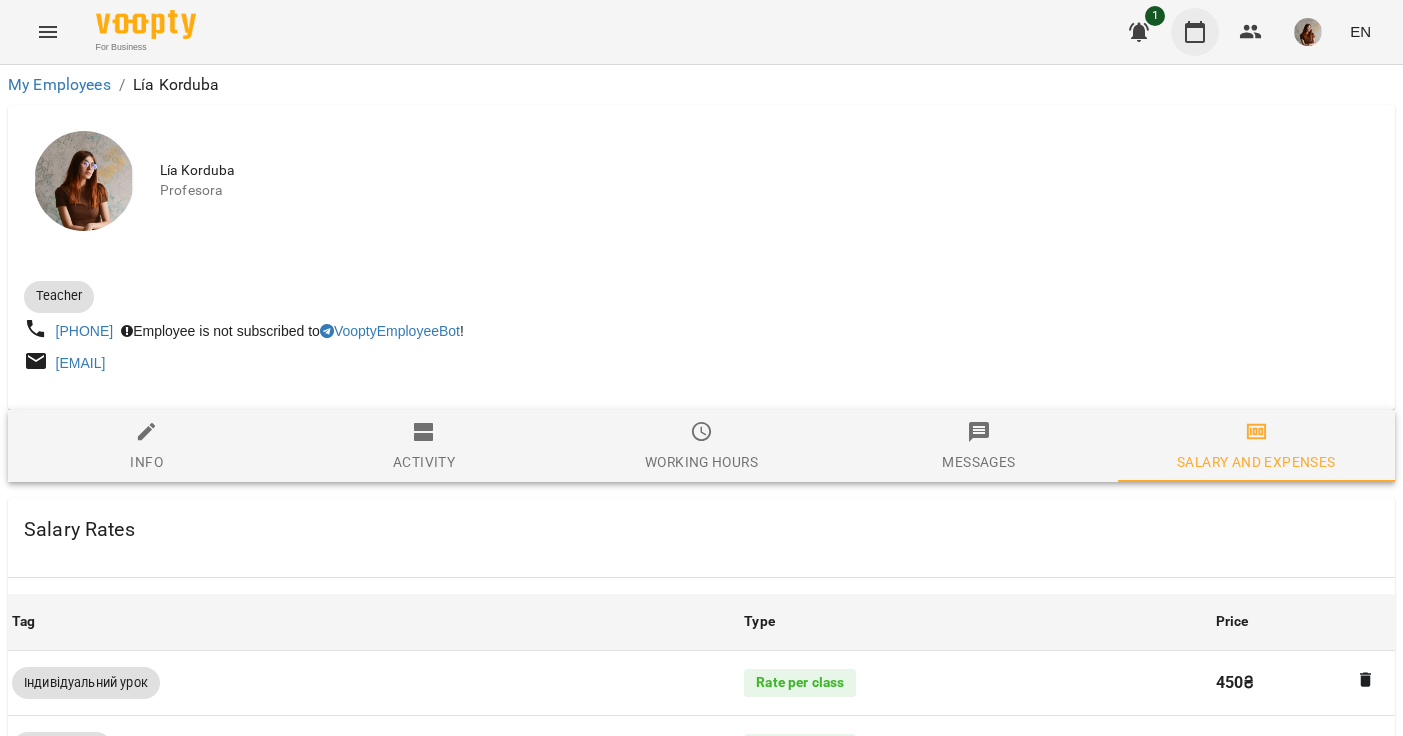 click 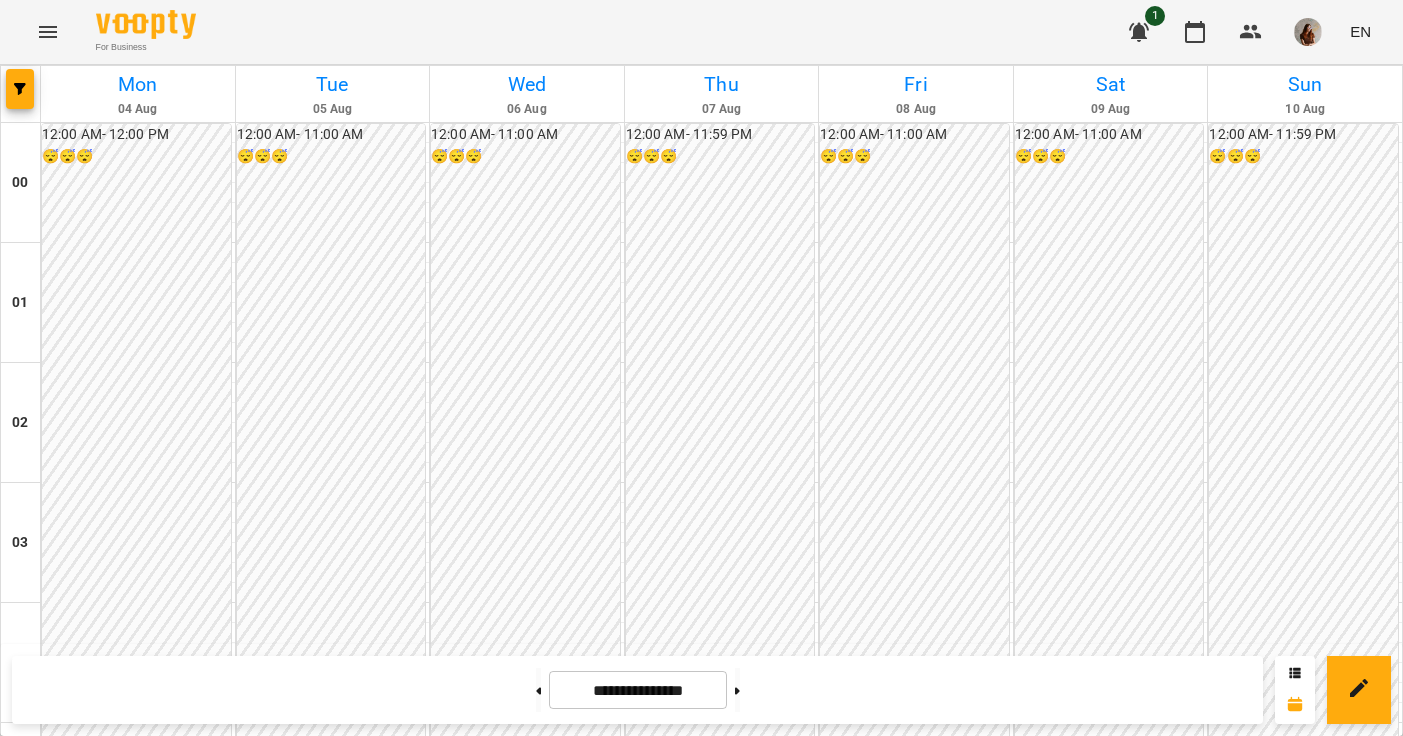 scroll, scrollTop: 505, scrollLeft: 0, axis: vertical 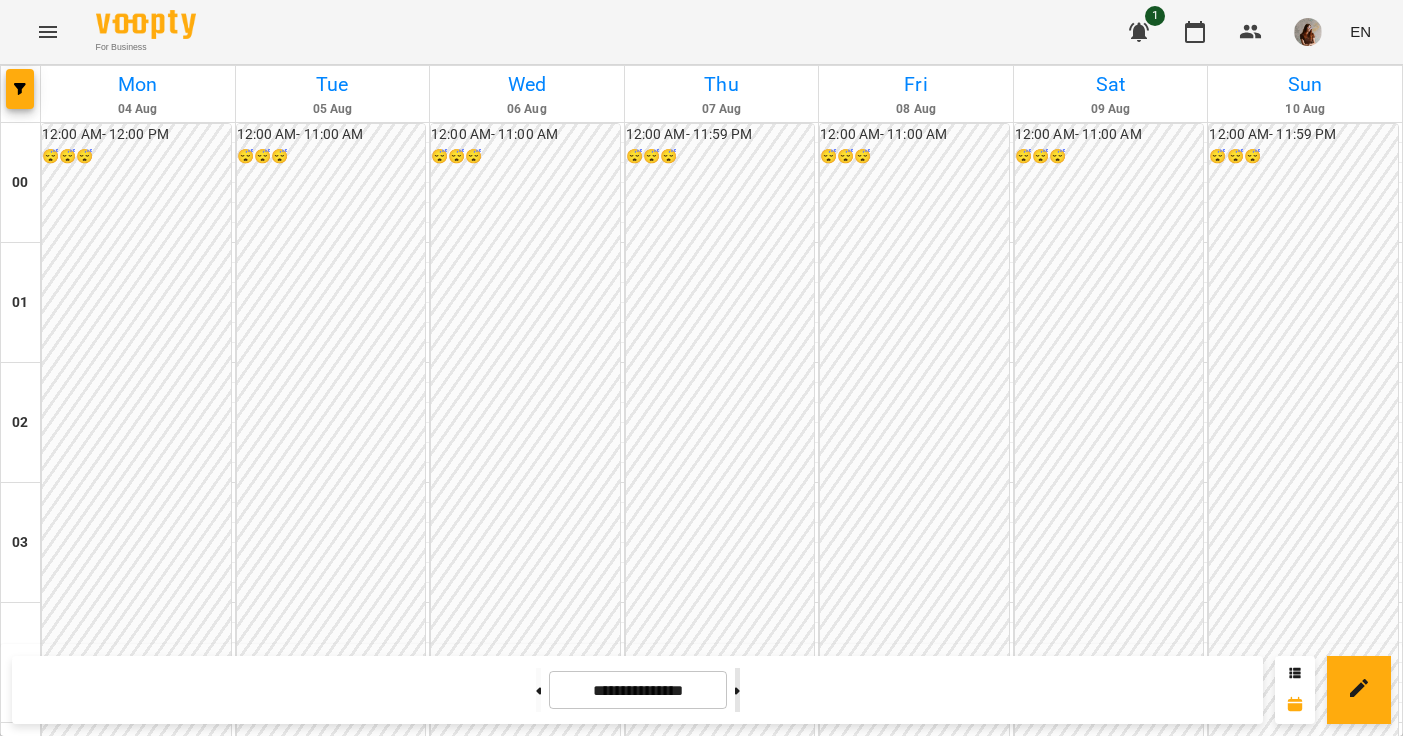 click at bounding box center [737, 690] 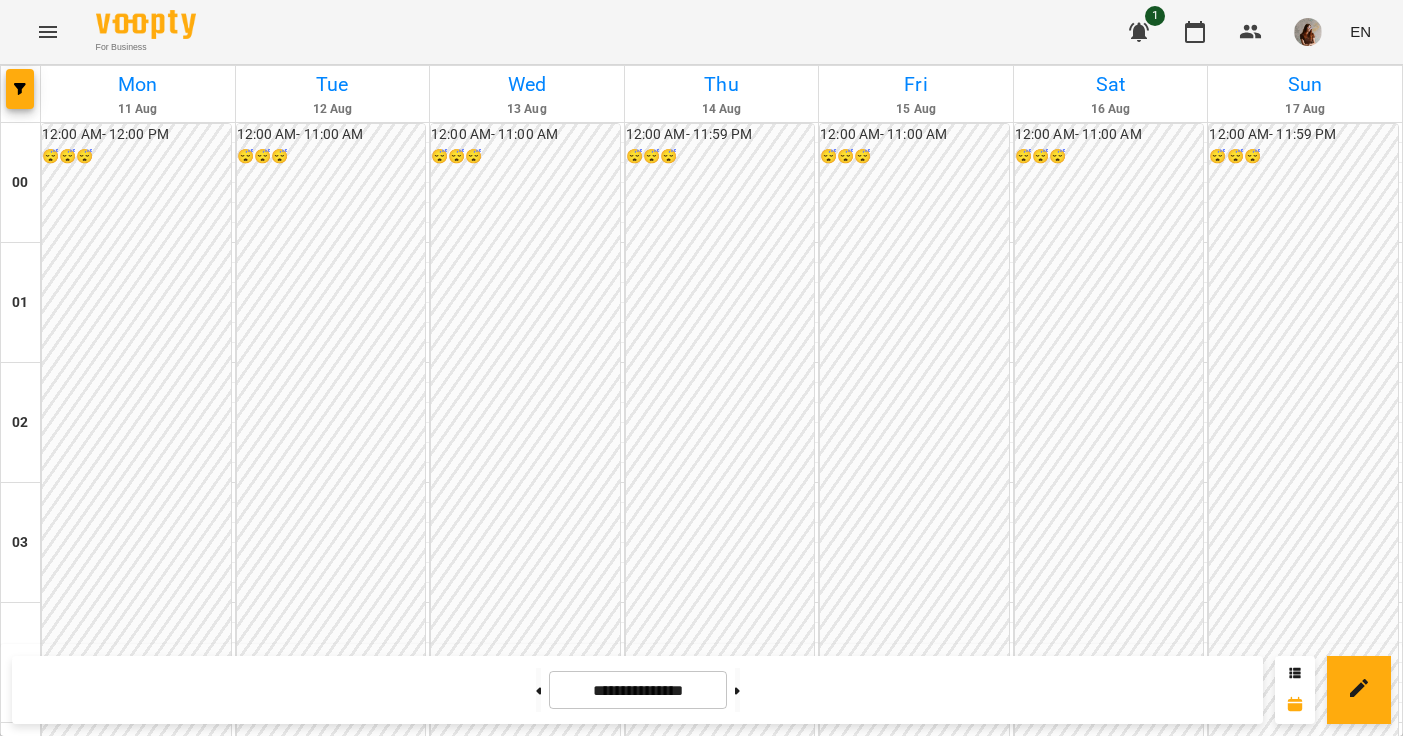 scroll, scrollTop: 1847, scrollLeft: 0, axis: vertical 